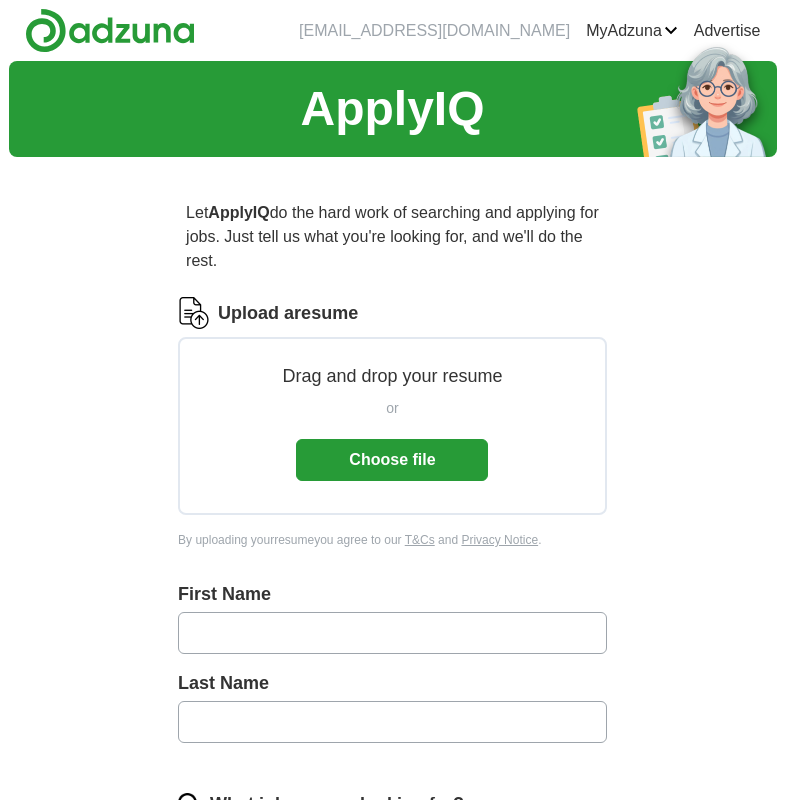 scroll, scrollTop: 0, scrollLeft: 0, axis: both 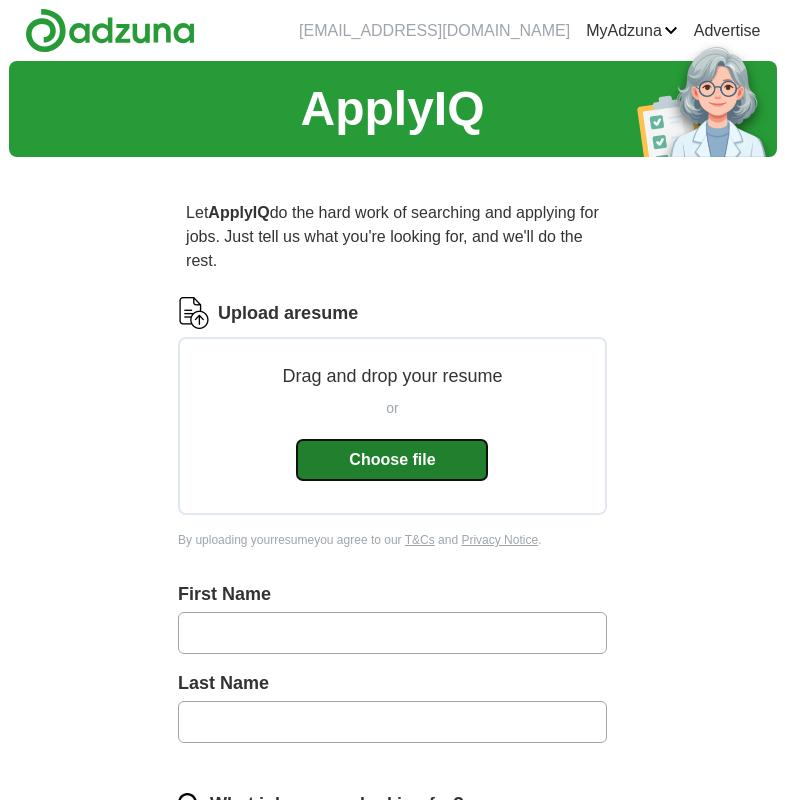 click on "Choose file" at bounding box center [392, 460] 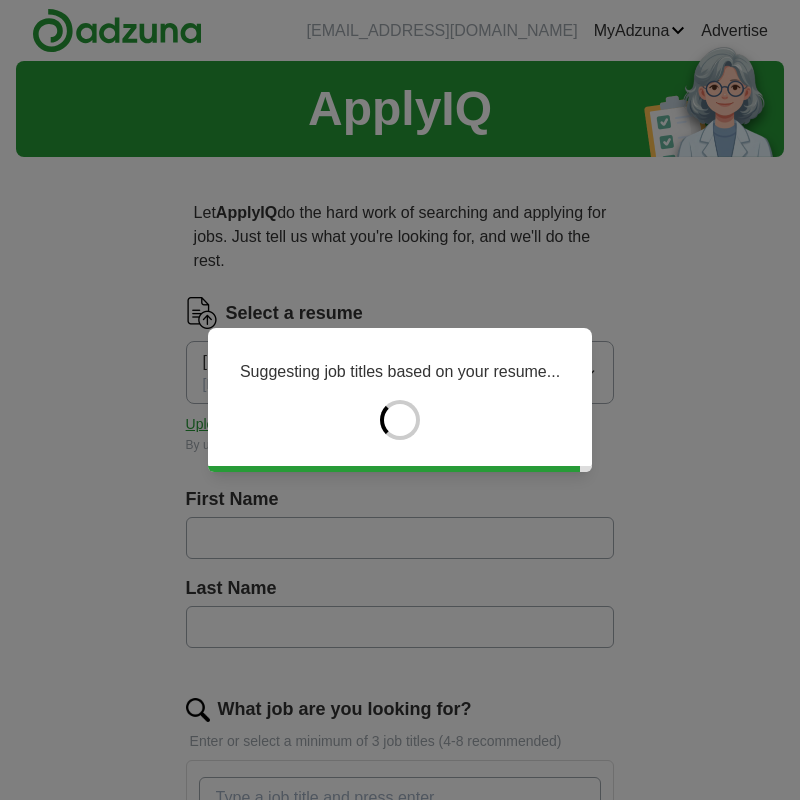 type on "**********" 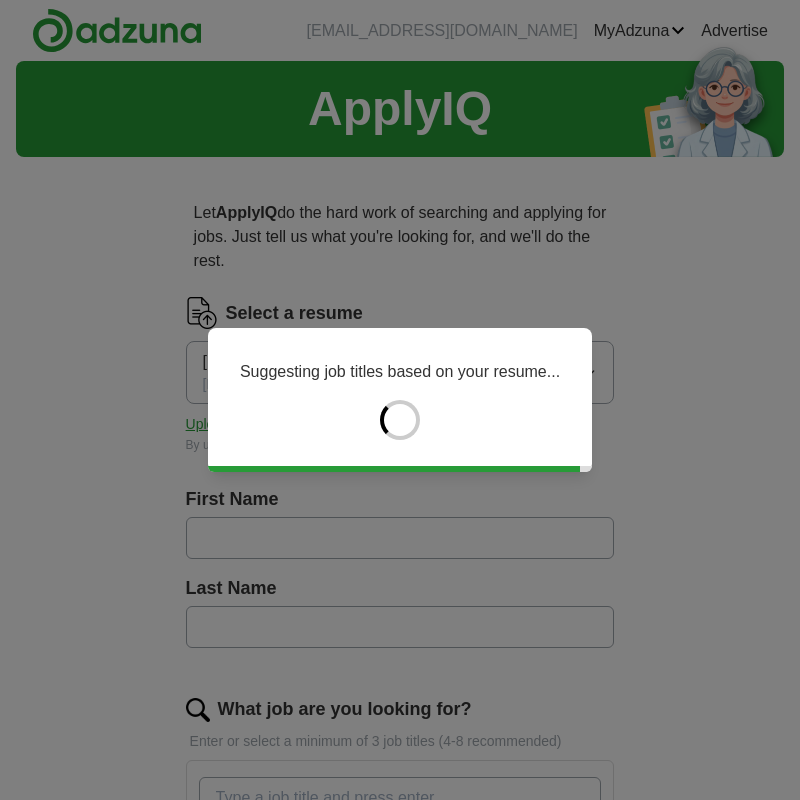 type on "*****" 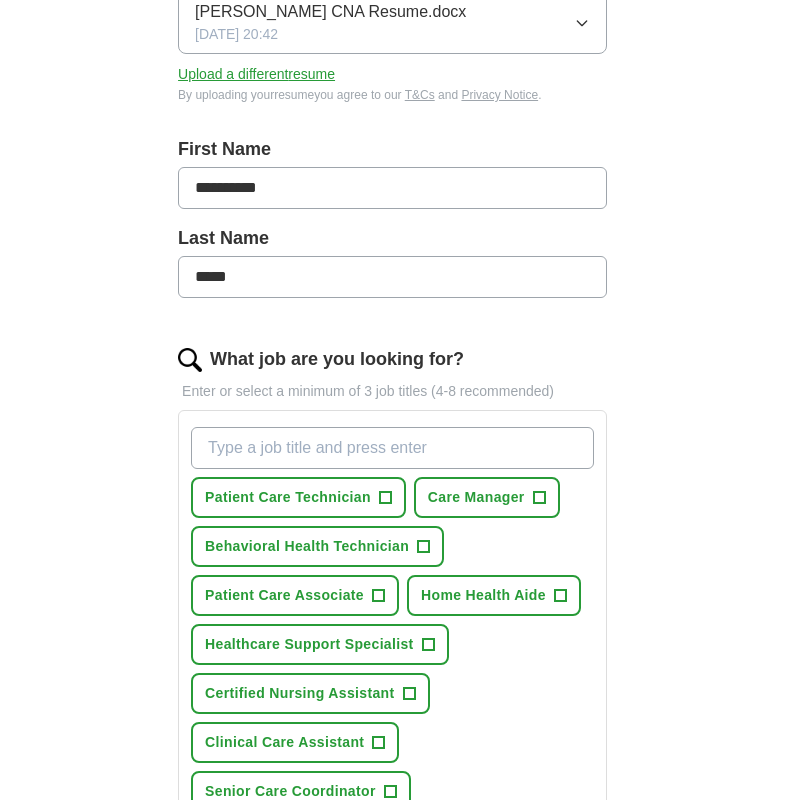 scroll, scrollTop: 400, scrollLeft: 0, axis: vertical 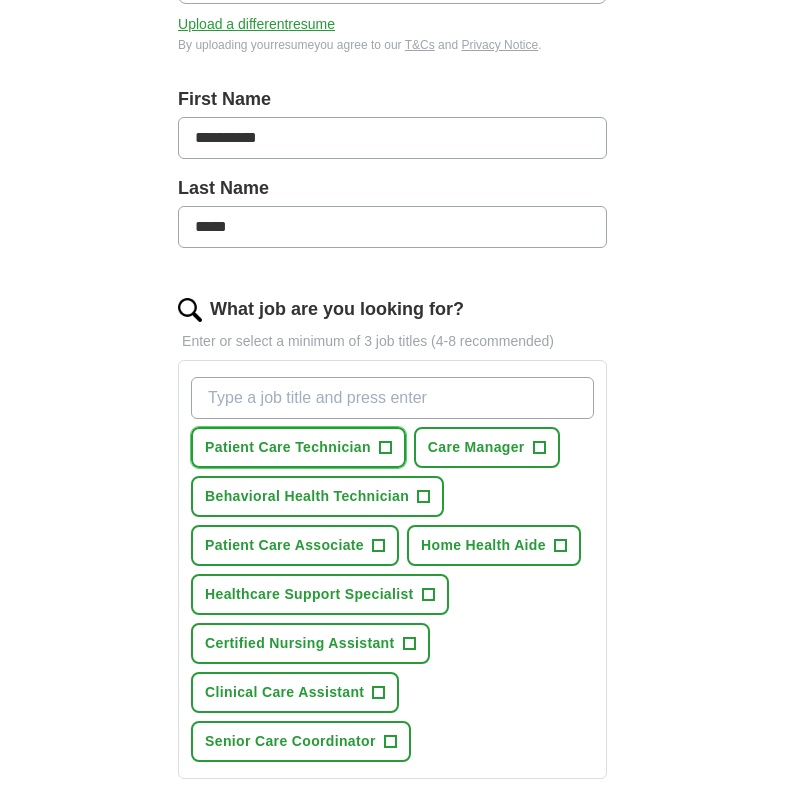 click on "Patient Care Technician" at bounding box center (288, 447) 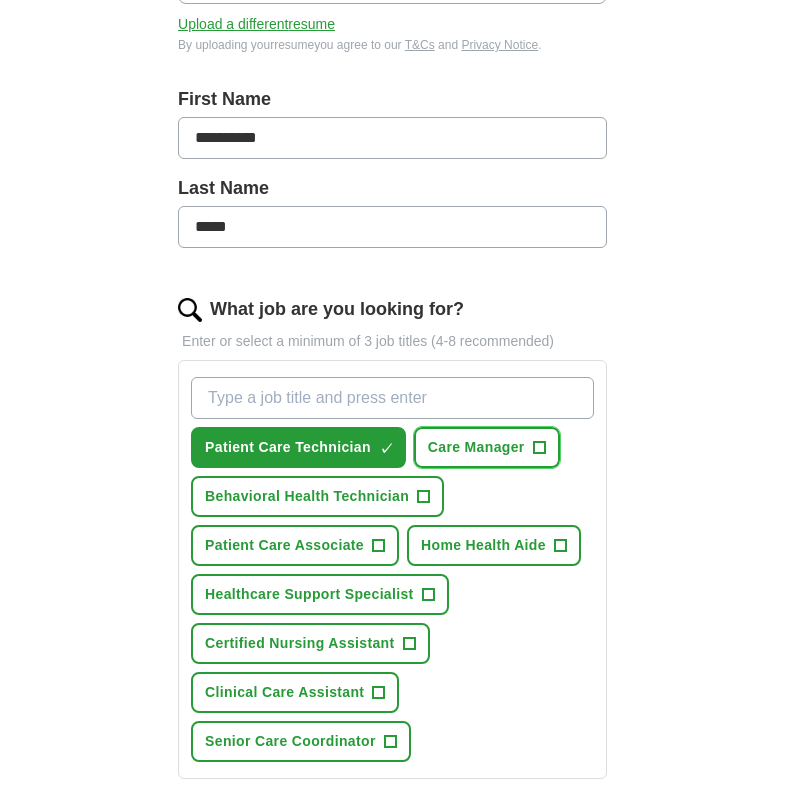 click on "Care Manager" at bounding box center [476, 447] 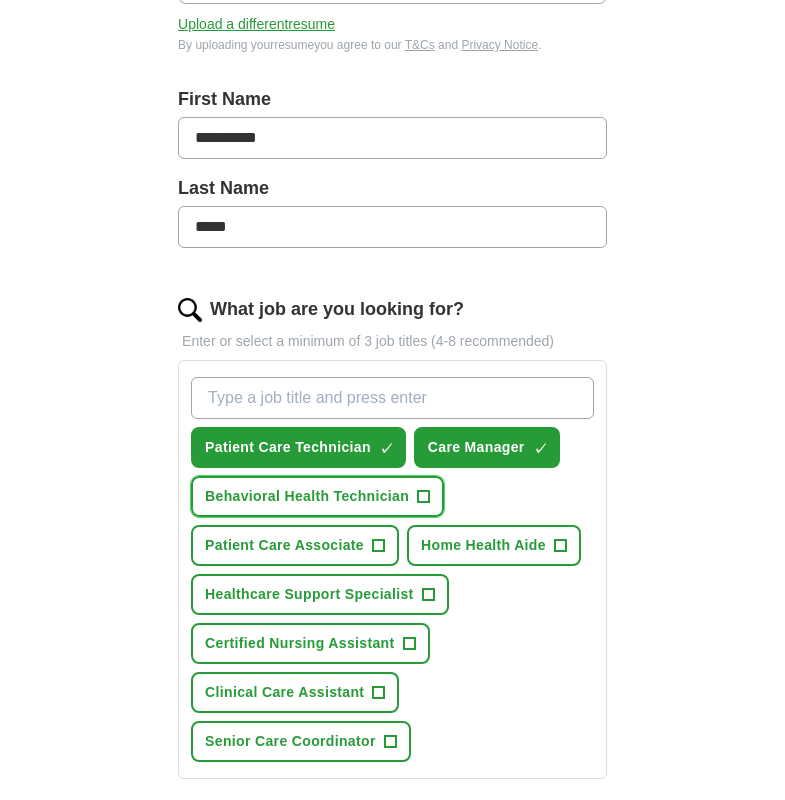 click on "Behavioral Health Technician" at bounding box center [307, 496] 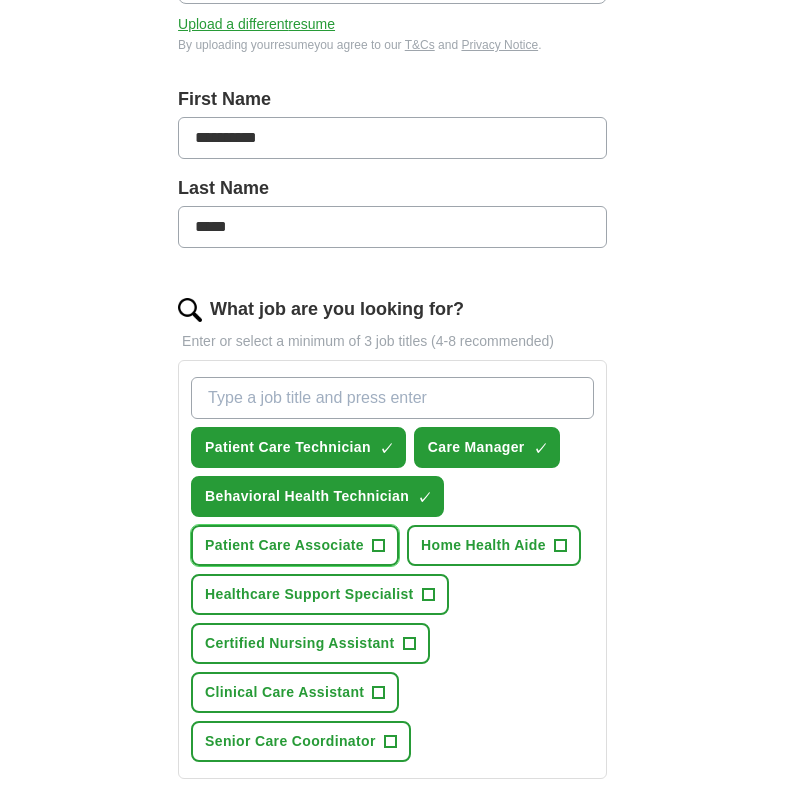 click on "Patient Care Associate" at bounding box center (284, 545) 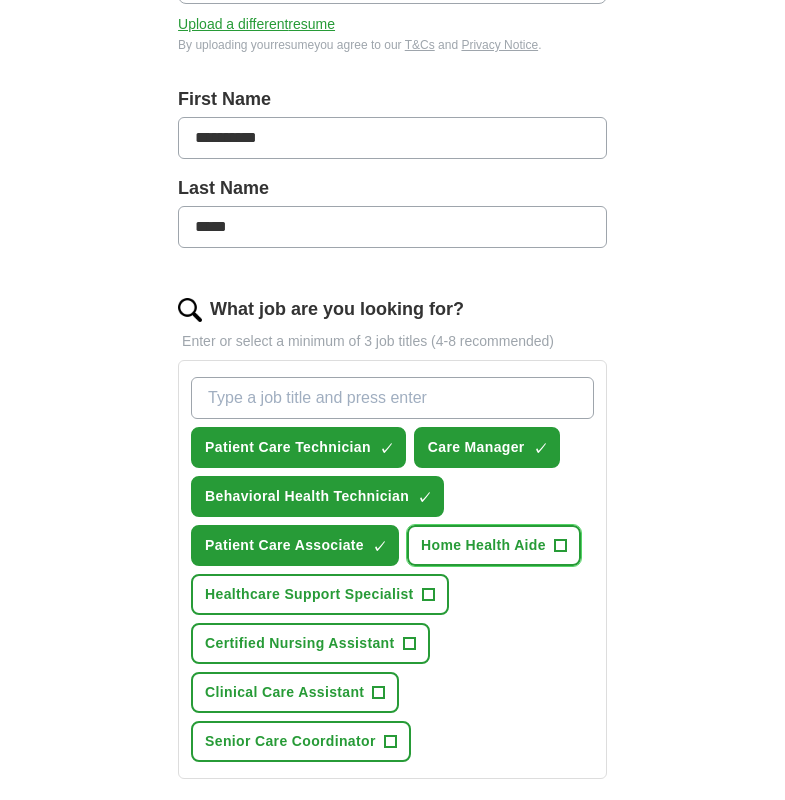 click on "Home Health Aide" at bounding box center [483, 545] 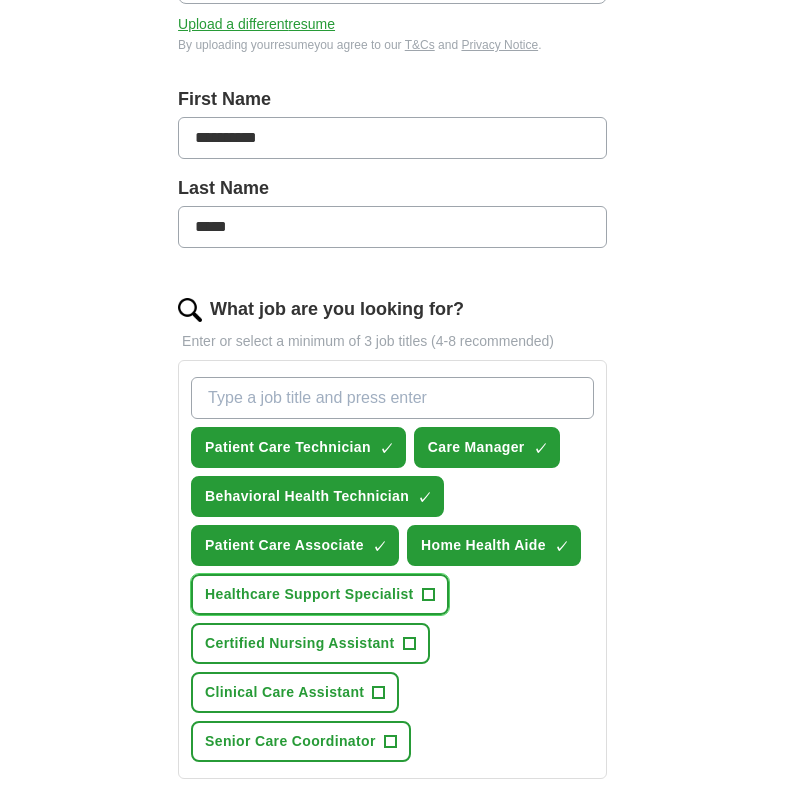 click on "Healthcare Support Specialist" at bounding box center [309, 594] 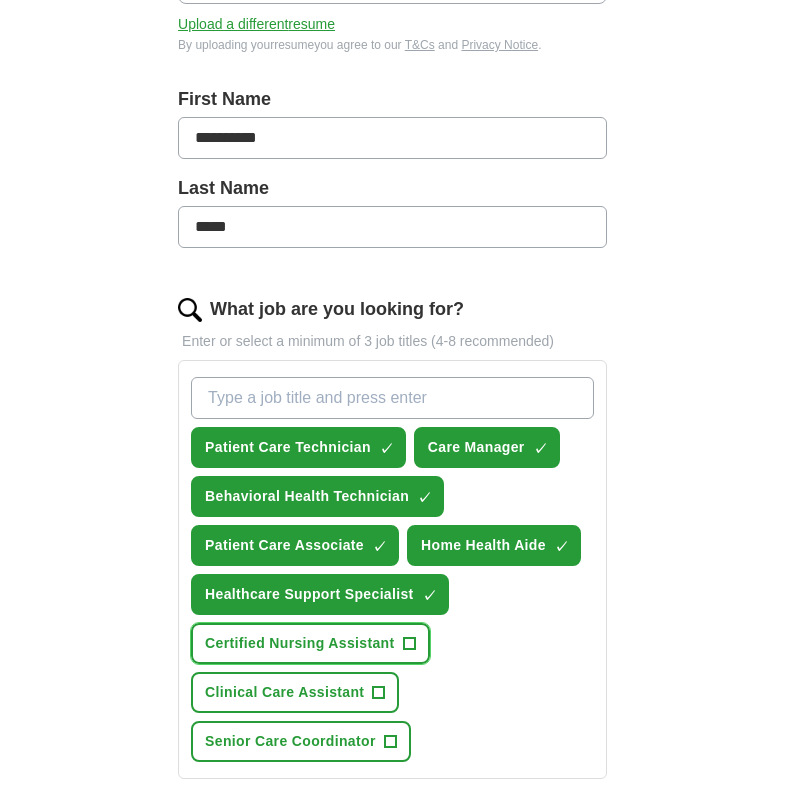 click on "Certified Nursing Assistant +" at bounding box center [310, 643] 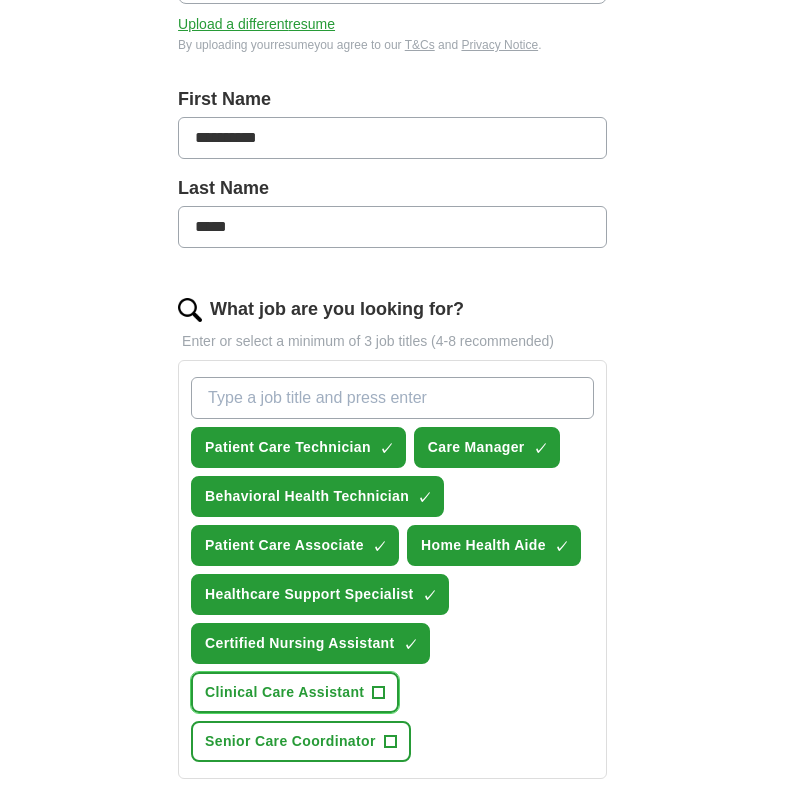 click on "Clinical Care Assistant" at bounding box center (284, 692) 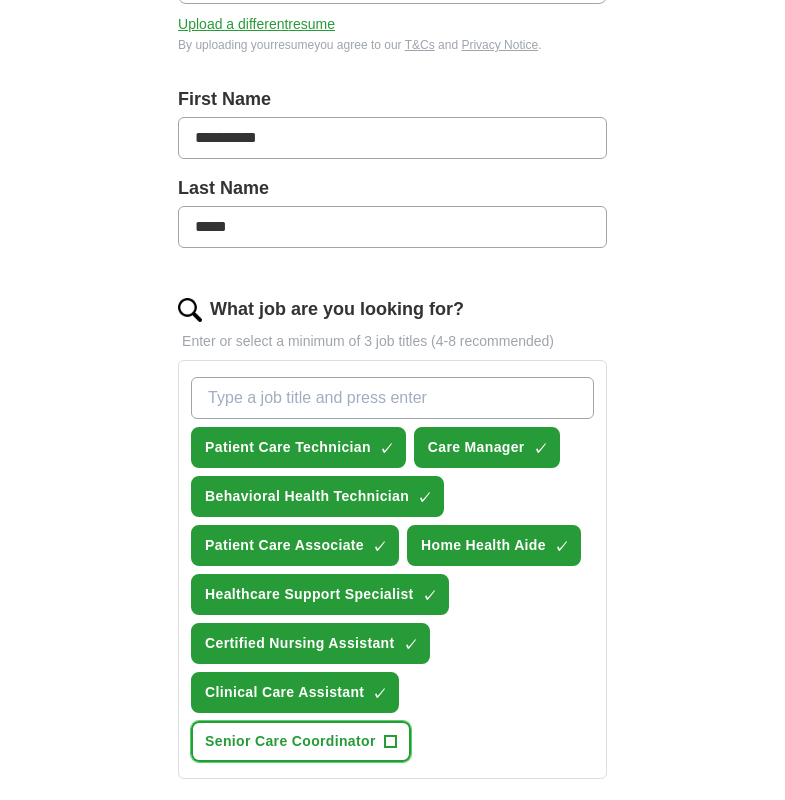 click on "Senior Care Coordinator" at bounding box center (290, 741) 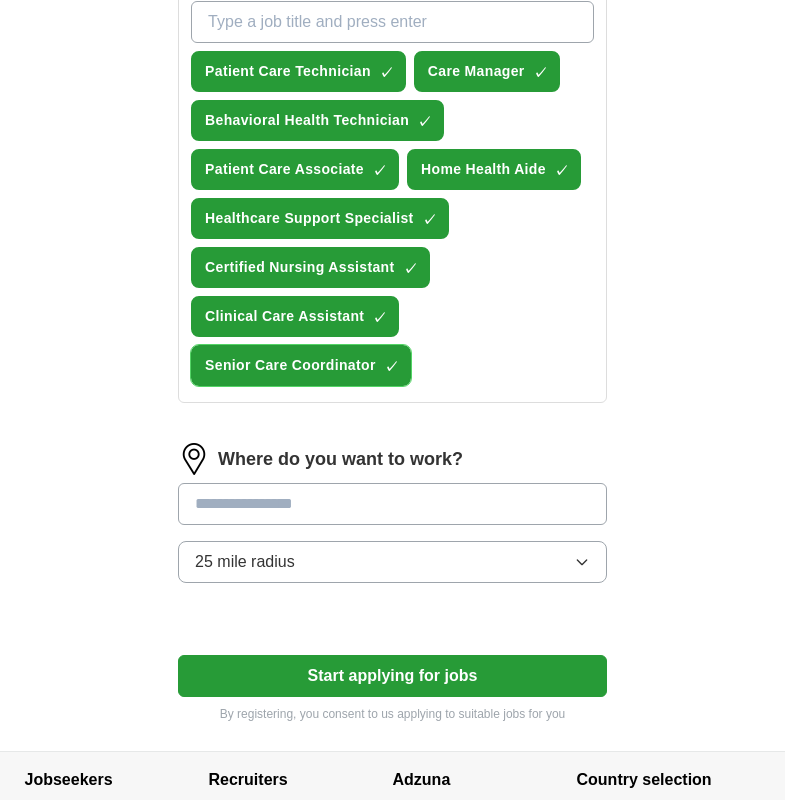 scroll, scrollTop: 800, scrollLeft: 0, axis: vertical 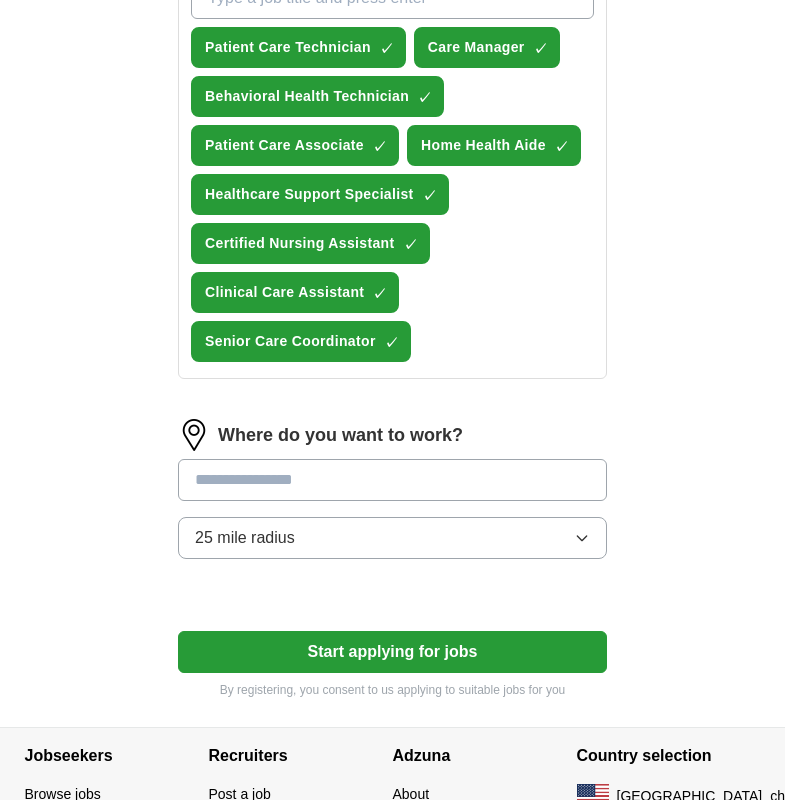 click at bounding box center [392, 480] 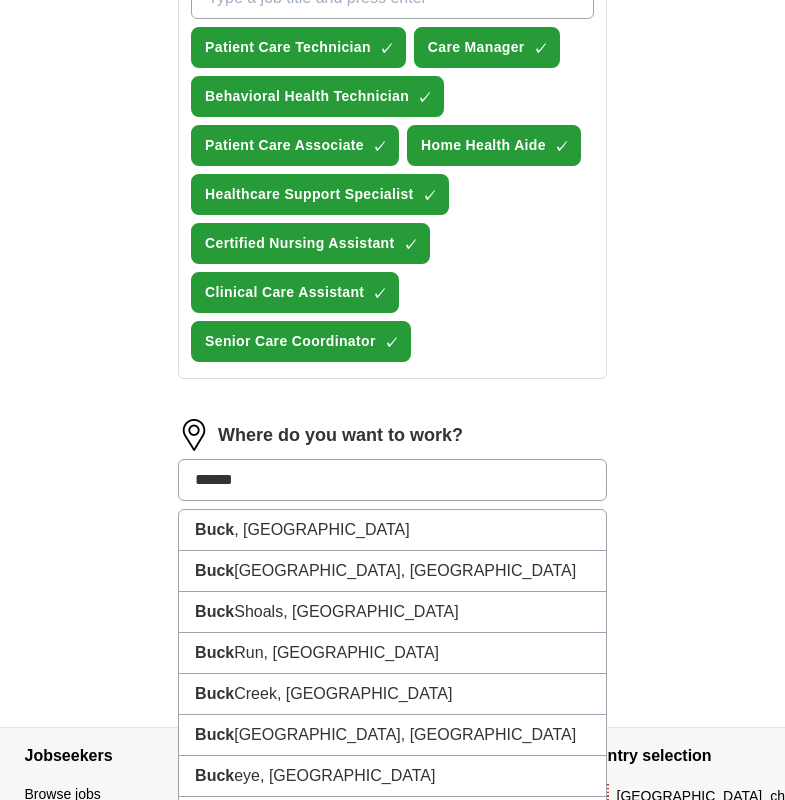 type on "*******" 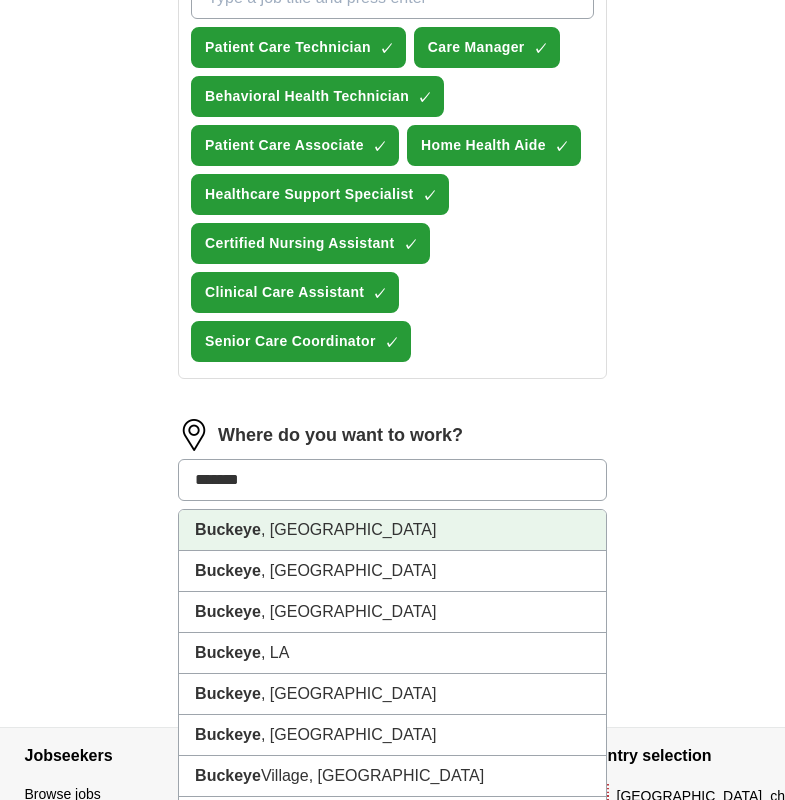 click on "Buckeye" at bounding box center [228, 529] 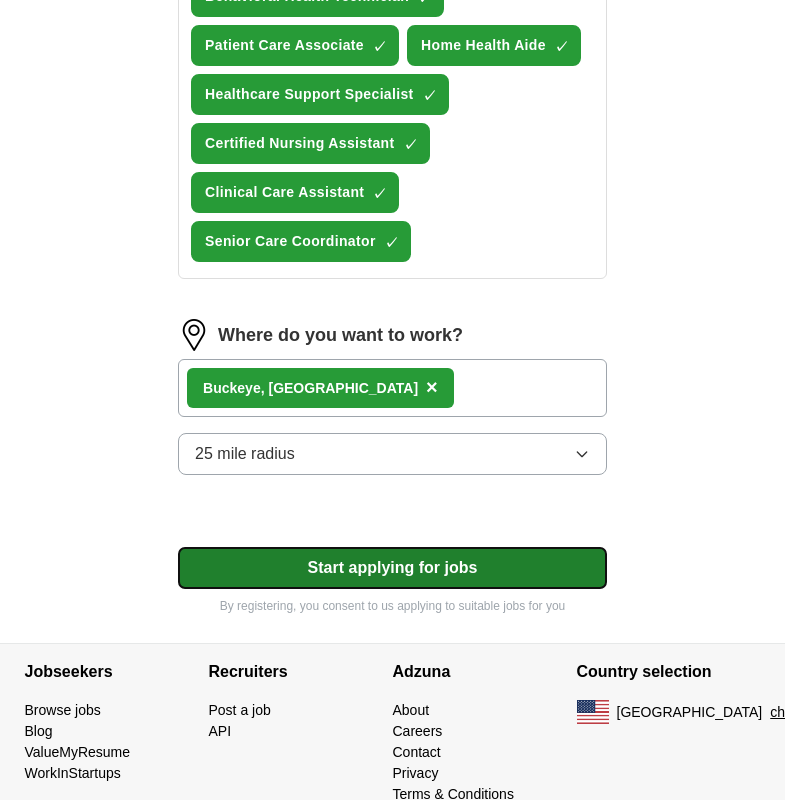 click on "Start applying for jobs" at bounding box center [392, 568] 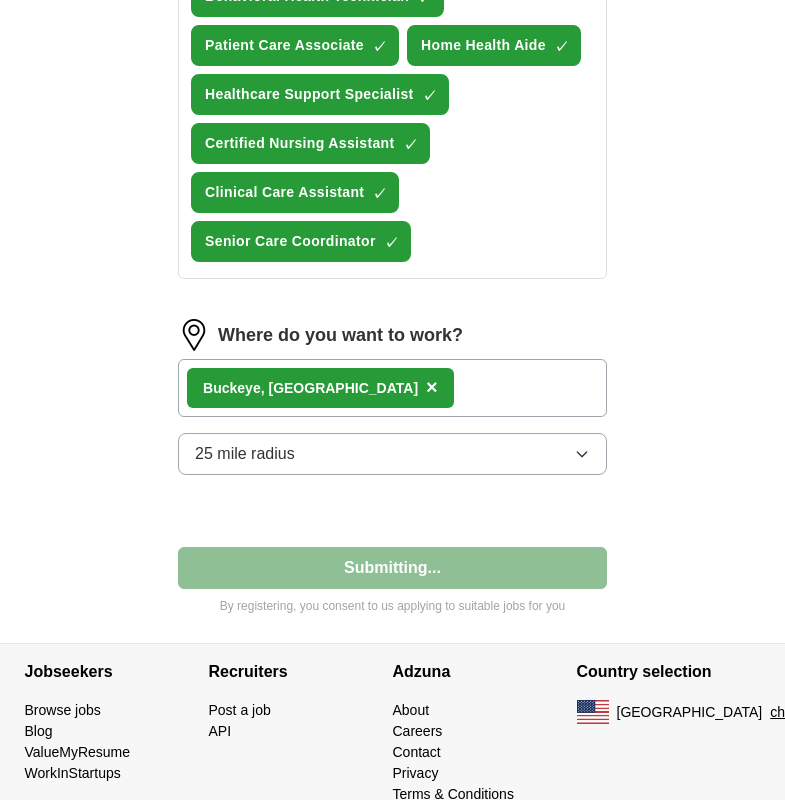 select on "**" 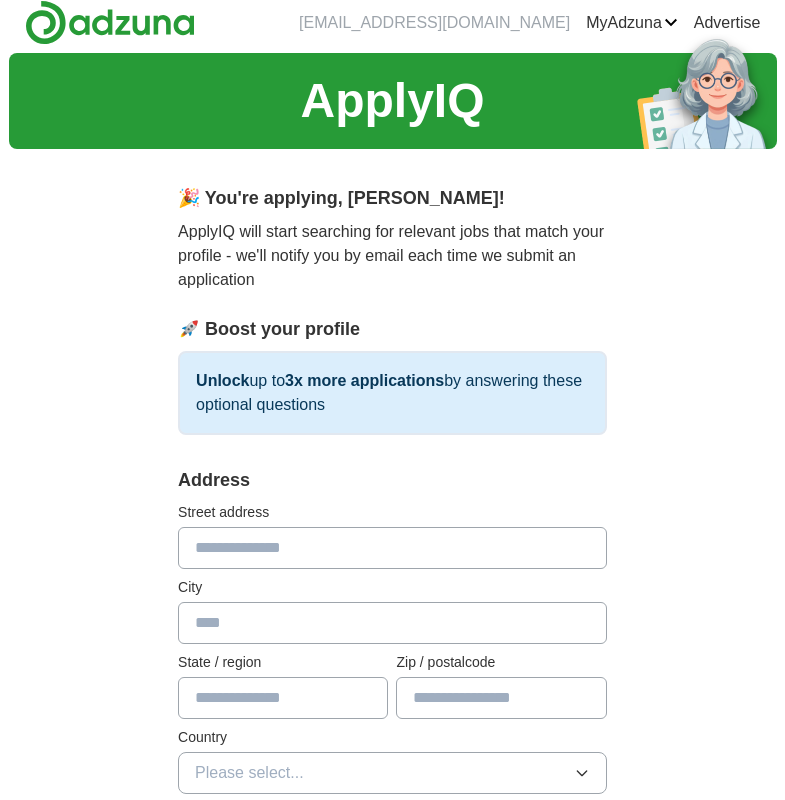 scroll, scrollTop: 0, scrollLeft: 0, axis: both 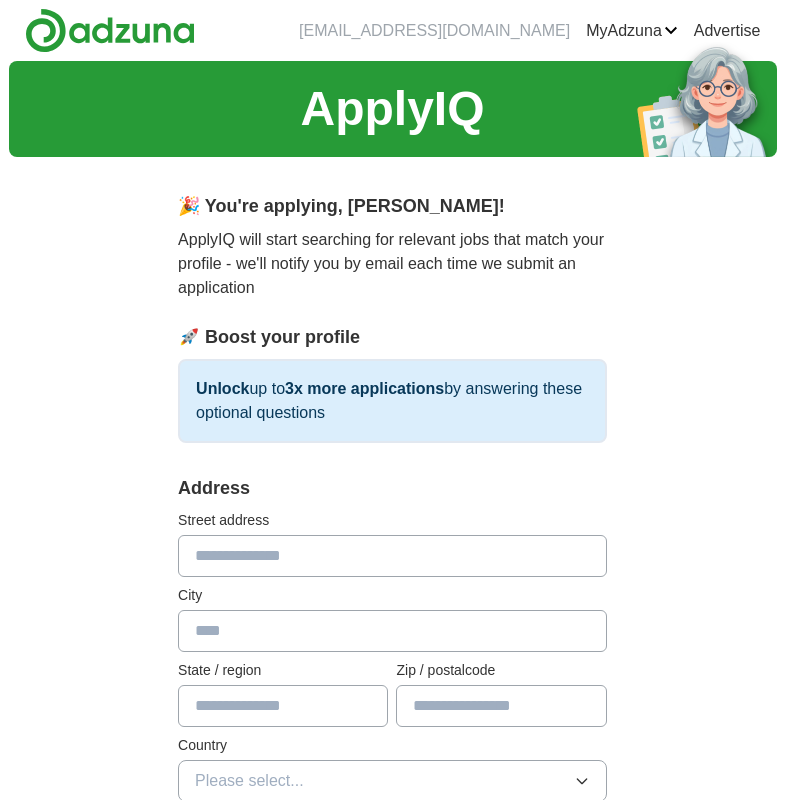 click at bounding box center [392, 556] 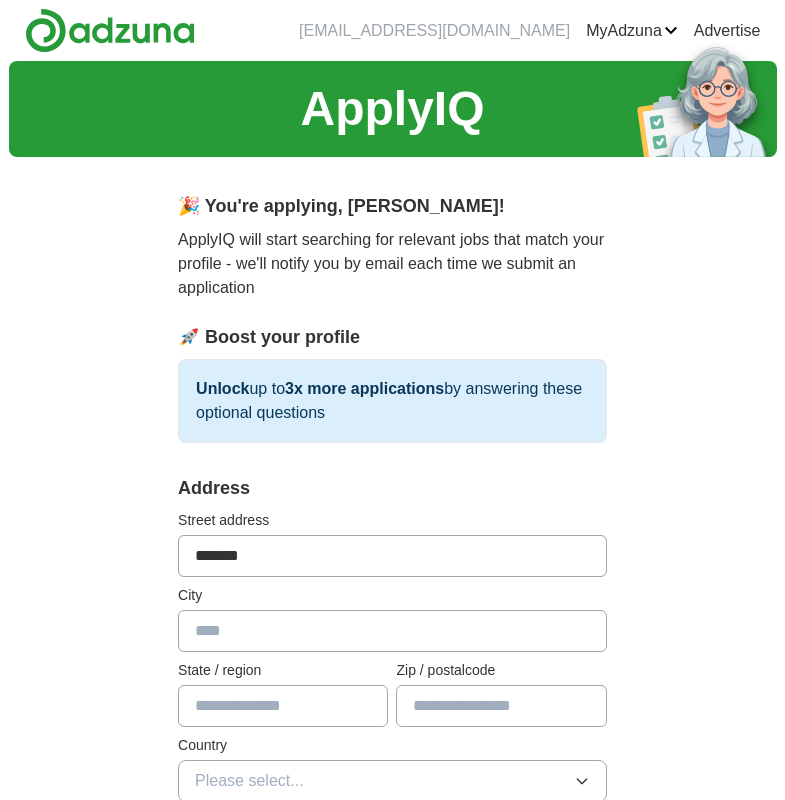 type on "*******" 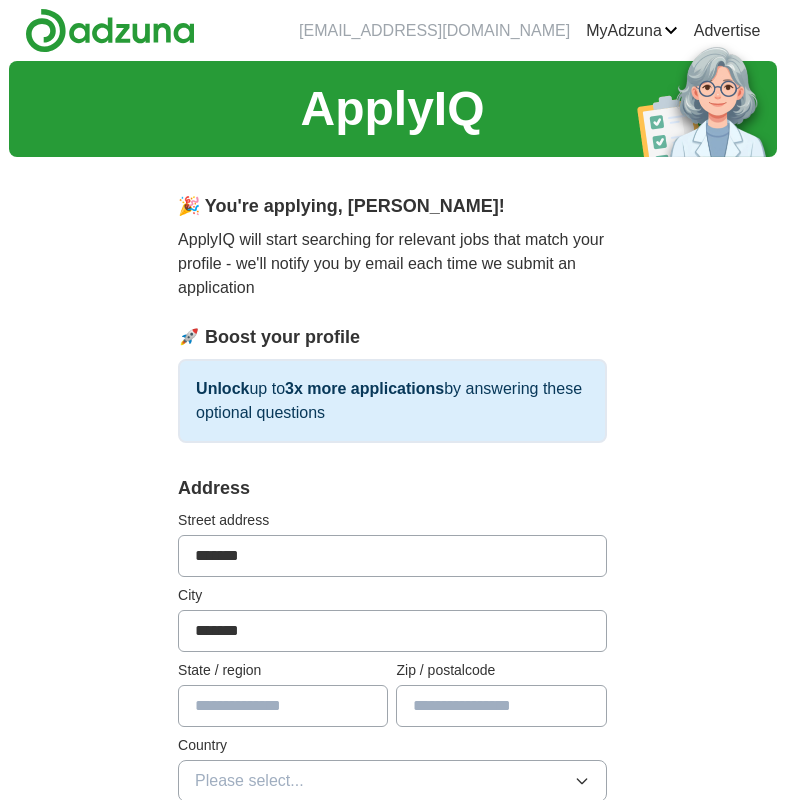 type on "*******" 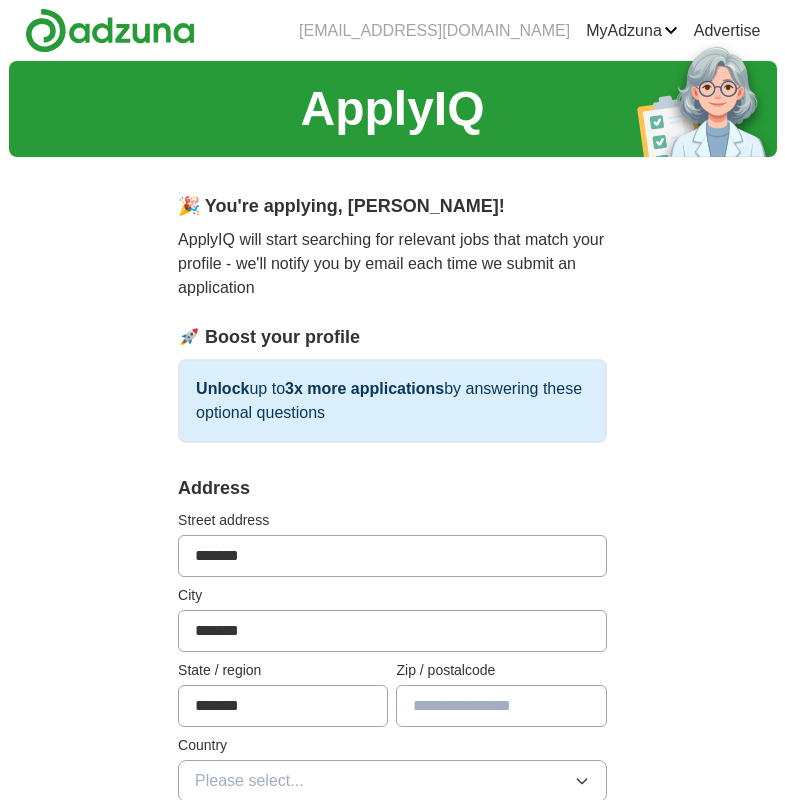 type on "*****" 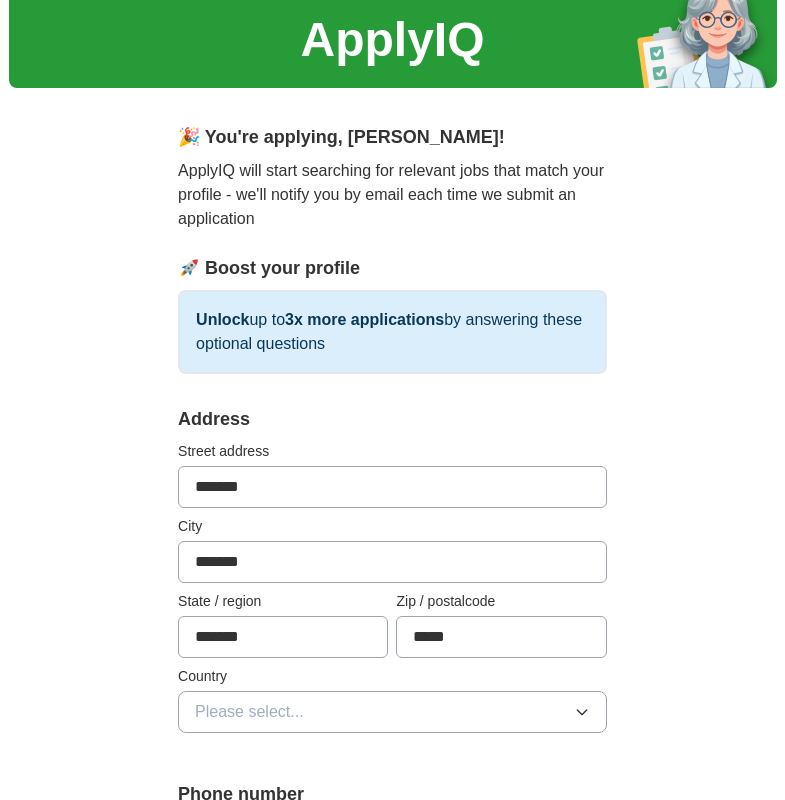 scroll, scrollTop: 100, scrollLeft: 0, axis: vertical 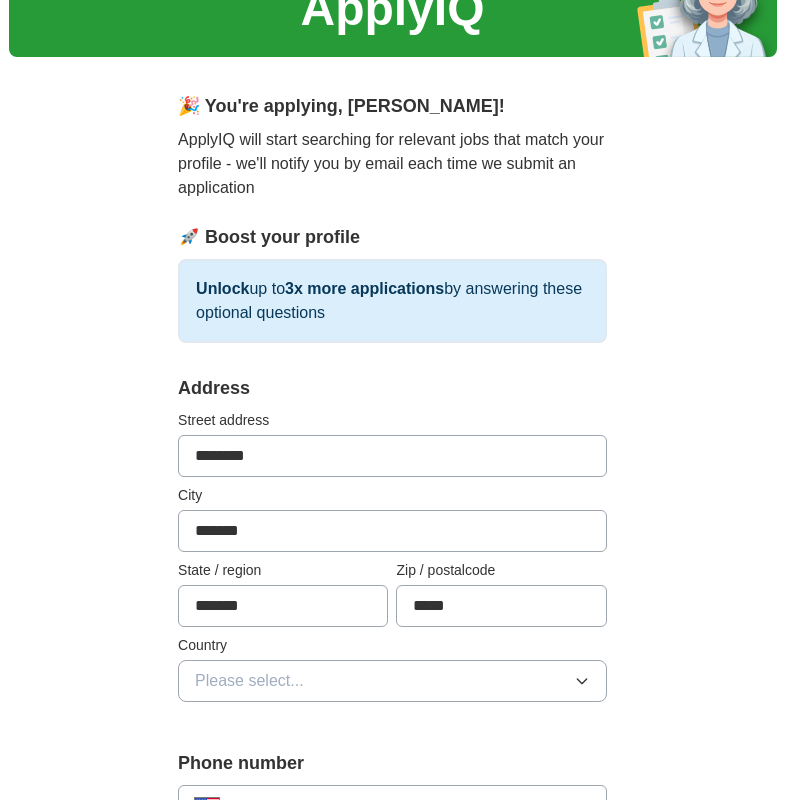 type on "**********" 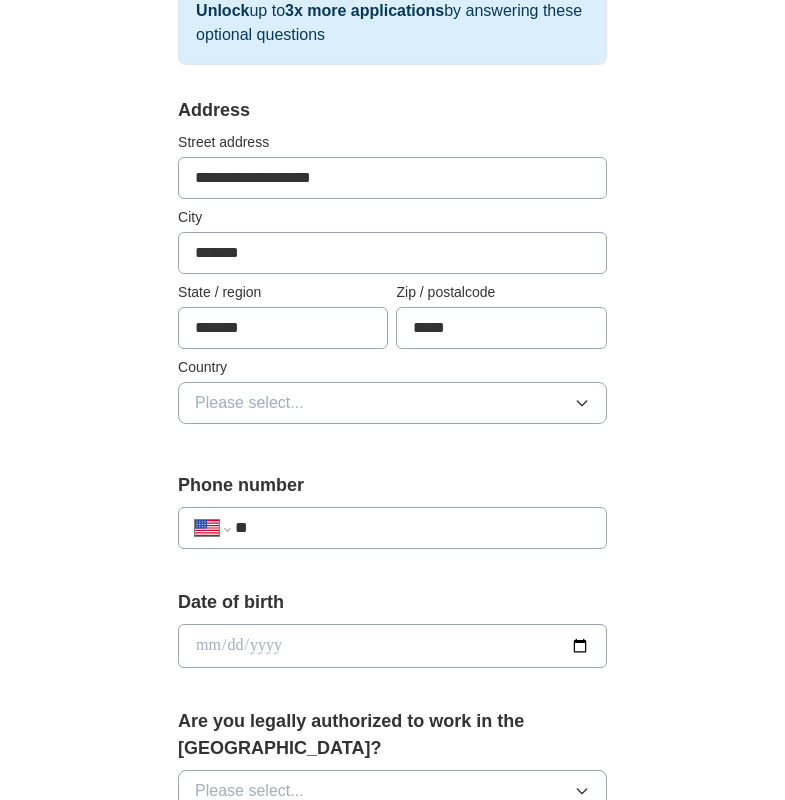 scroll, scrollTop: 400, scrollLeft: 0, axis: vertical 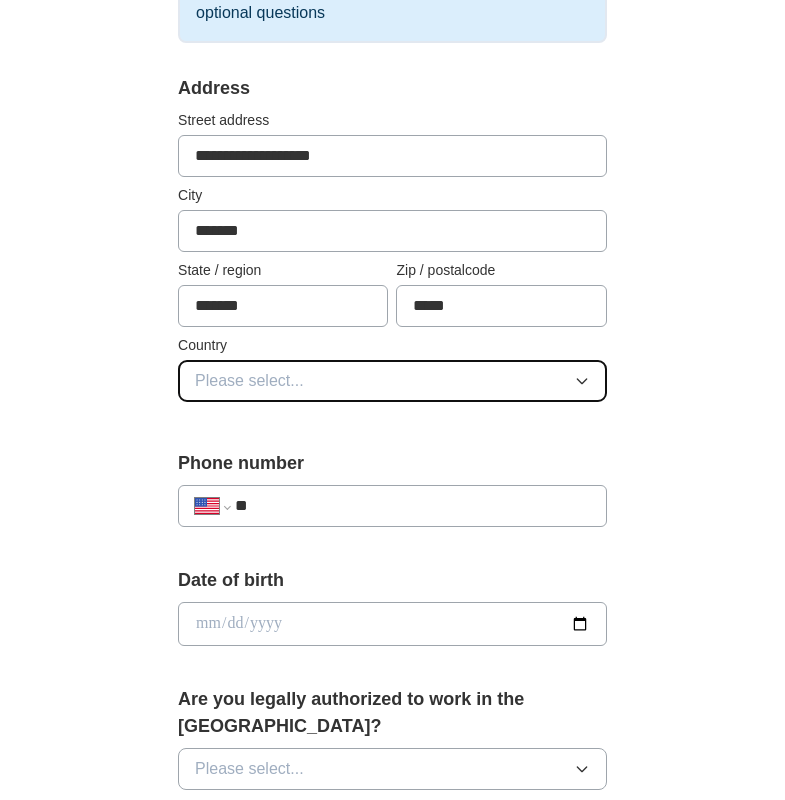 click 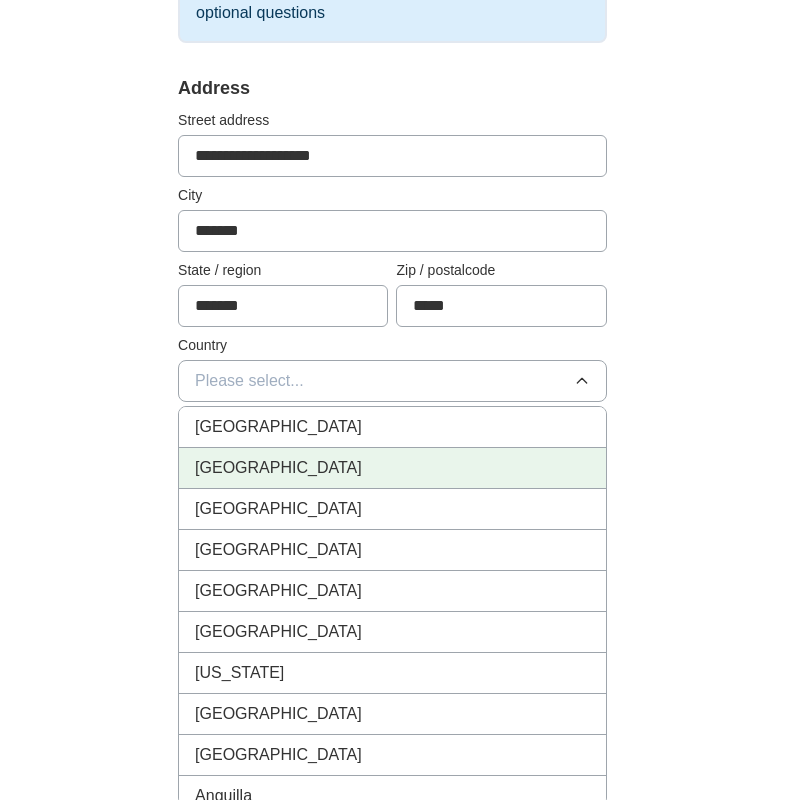 click on "[GEOGRAPHIC_DATA]" at bounding box center [392, 468] 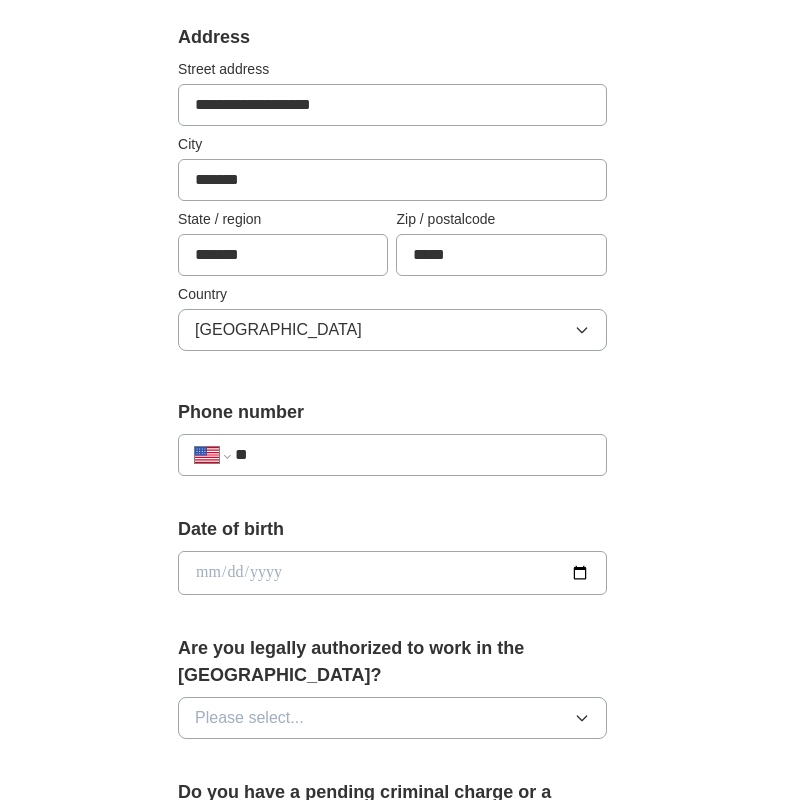 scroll, scrollTop: 500, scrollLeft: 0, axis: vertical 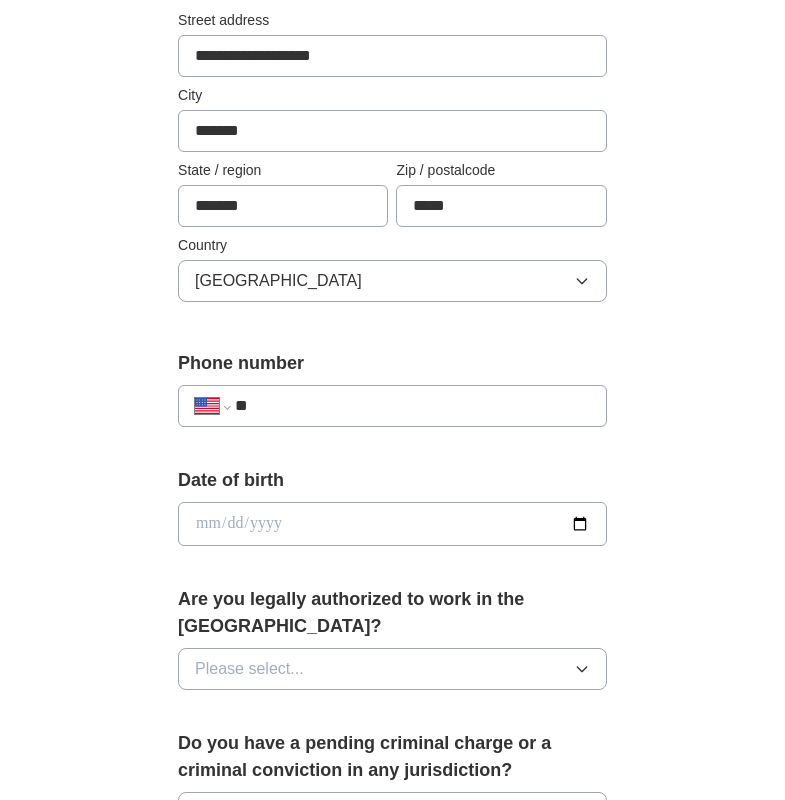 click on "**" at bounding box center (412, 406) 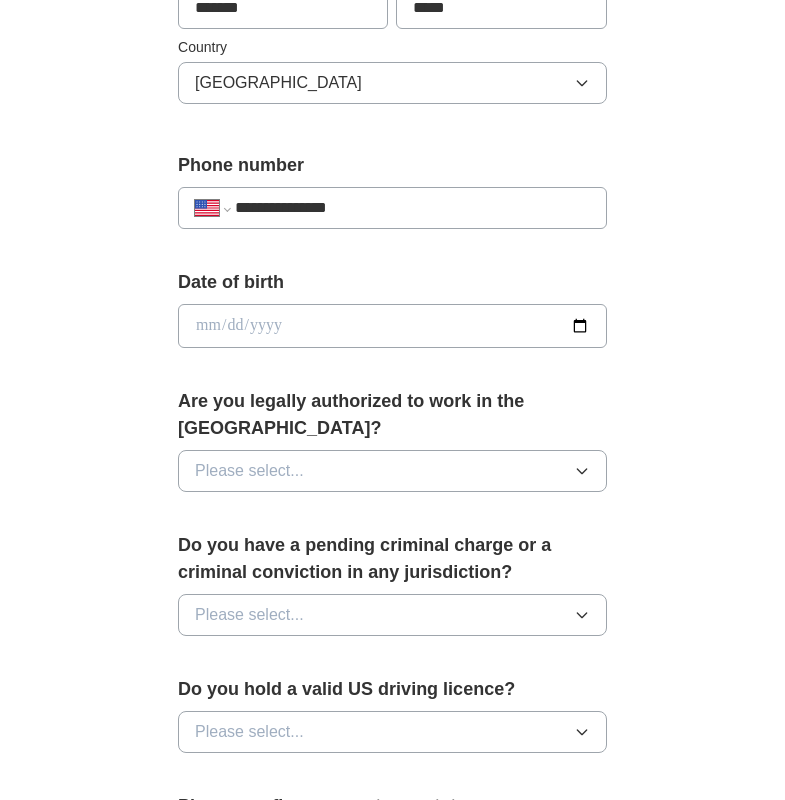 scroll, scrollTop: 700, scrollLeft: 0, axis: vertical 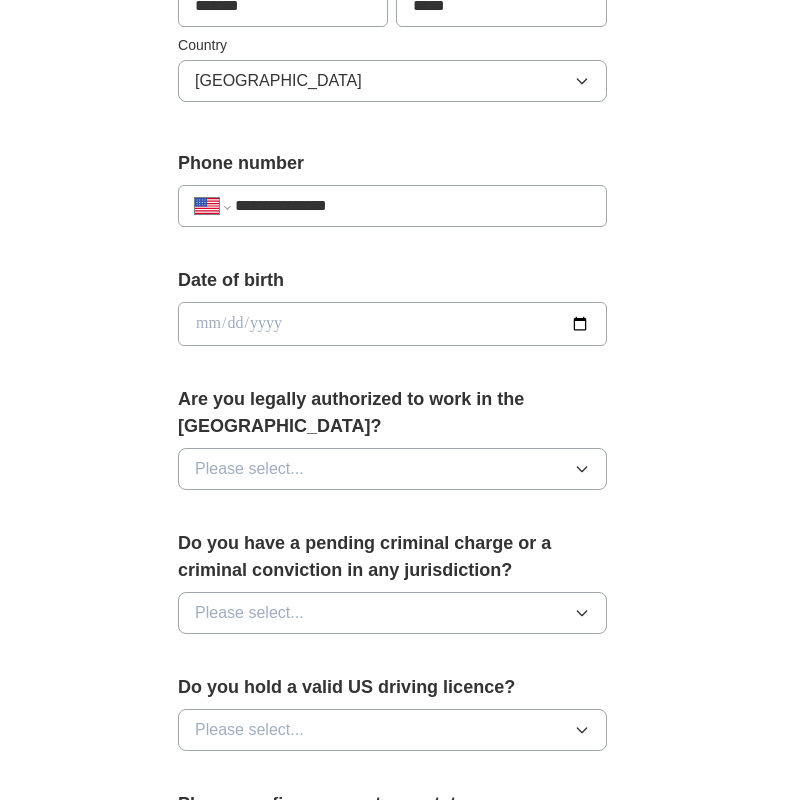 type on "**********" 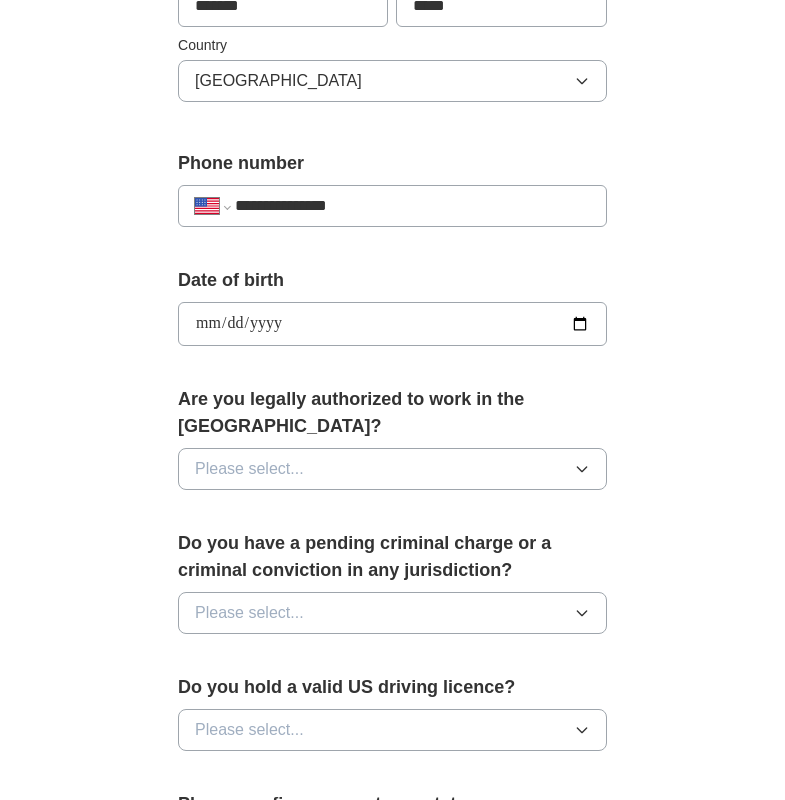 type on "**********" 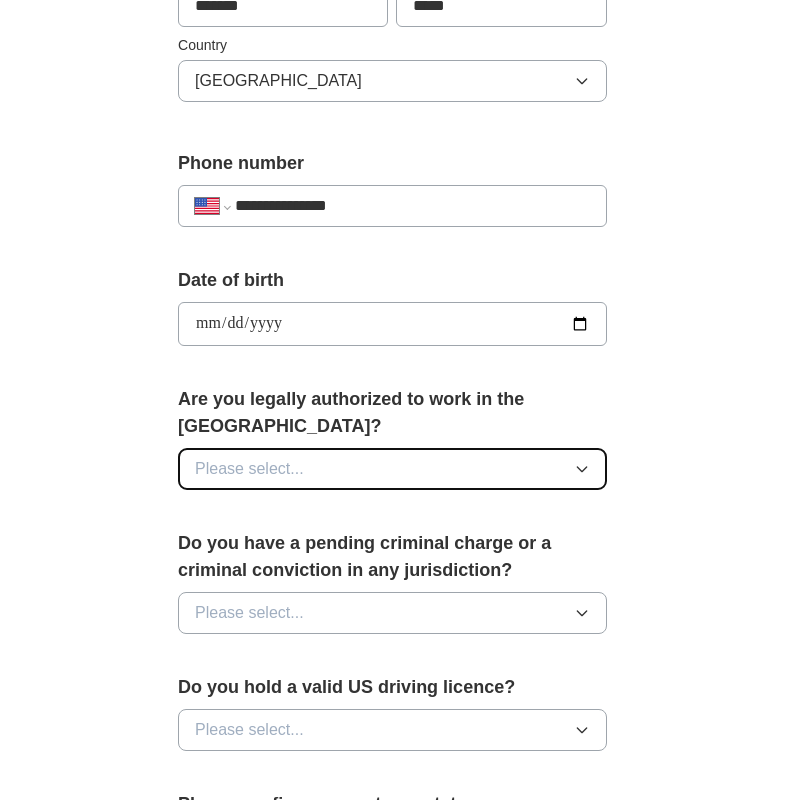 click on "Please select..." at bounding box center [392, 469] 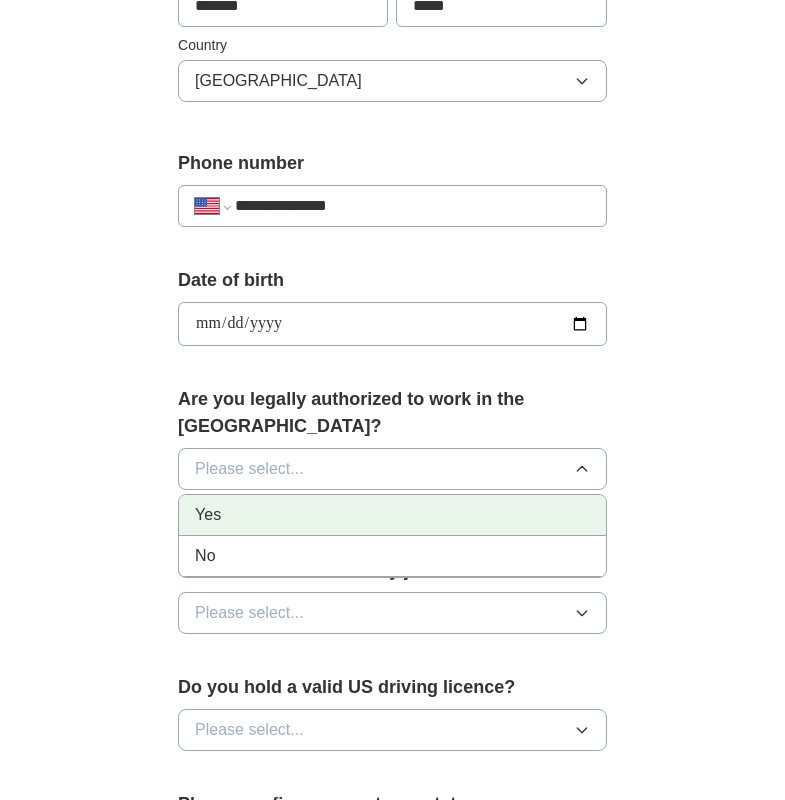 click on "Yes" at bounding box center (392, 515) 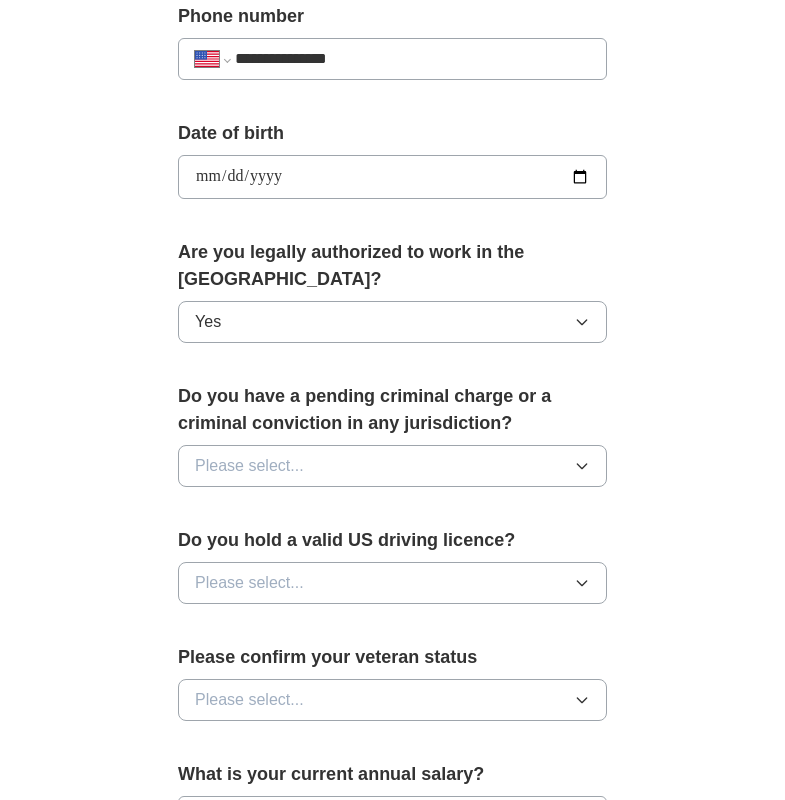 scroll, scrollTop: 900, scrollLeft: 0, axis: vertical 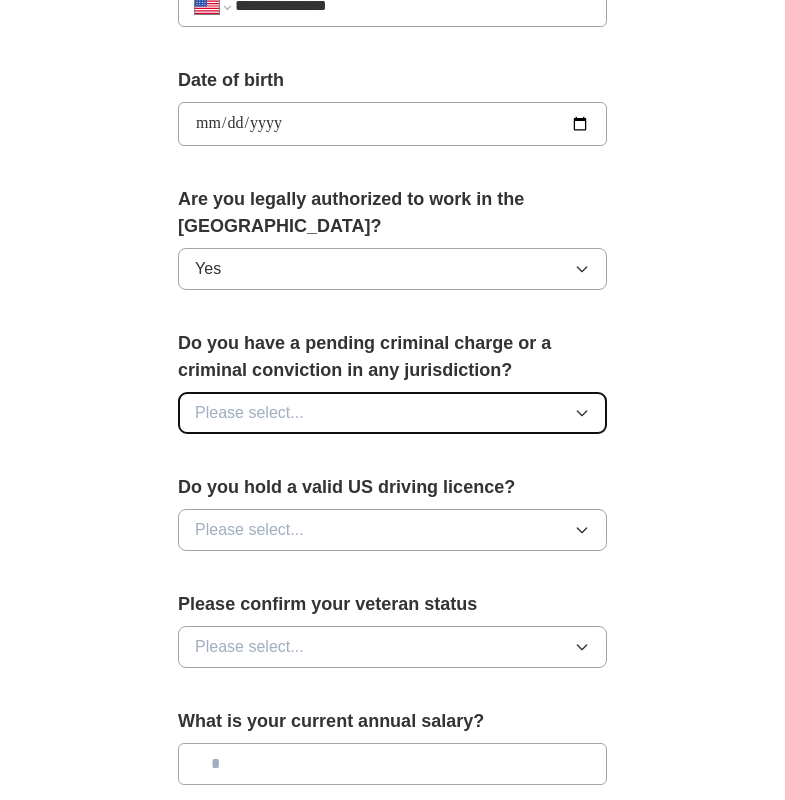 click 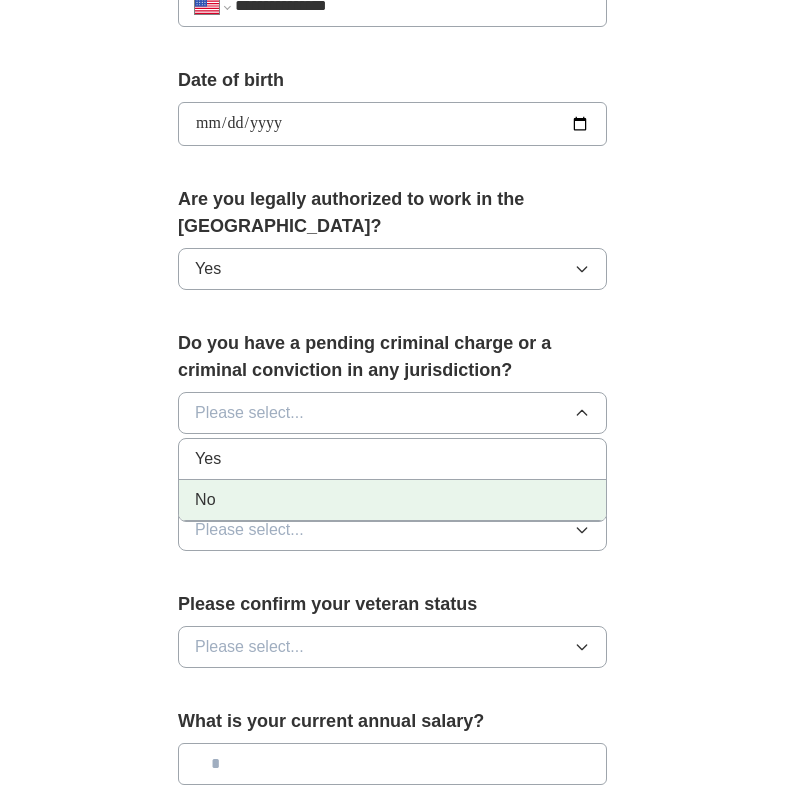 click on "No" at bounding box center [392, 500] 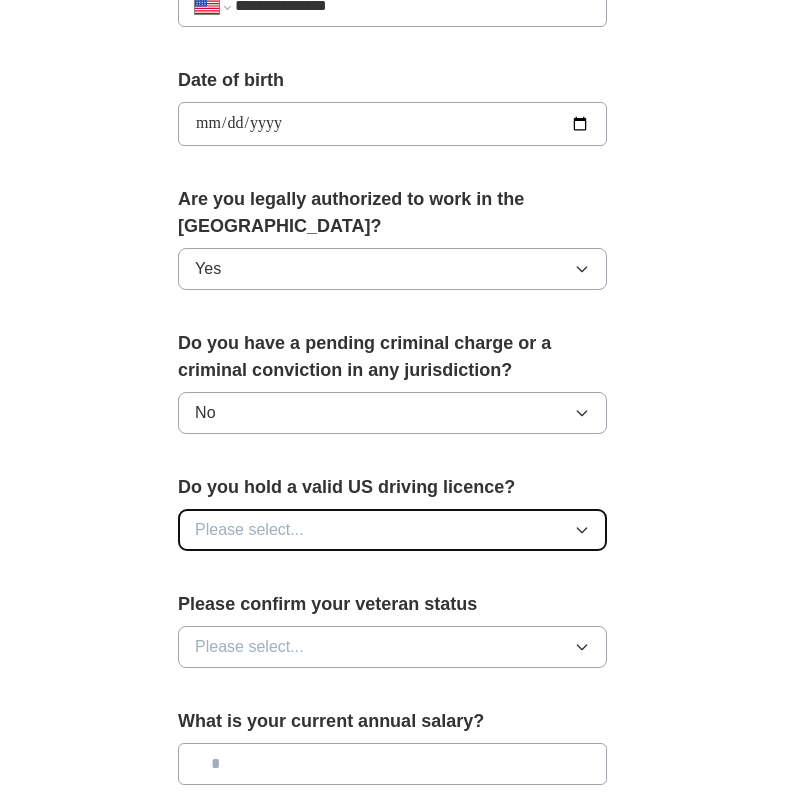 click 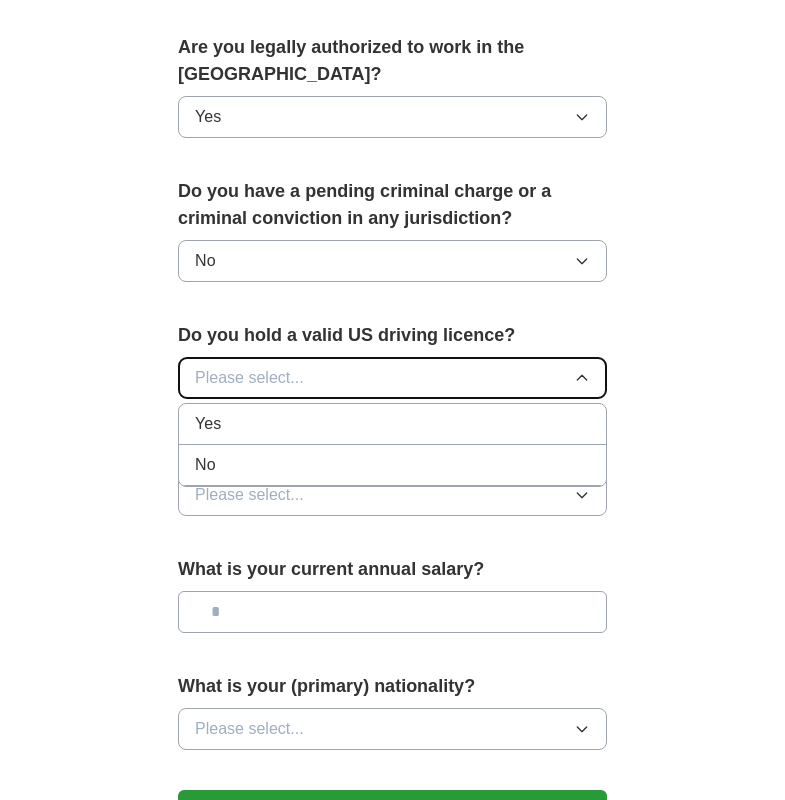 scroll, scrollTop: 1100, scrollLeft: 0, axis: vertical 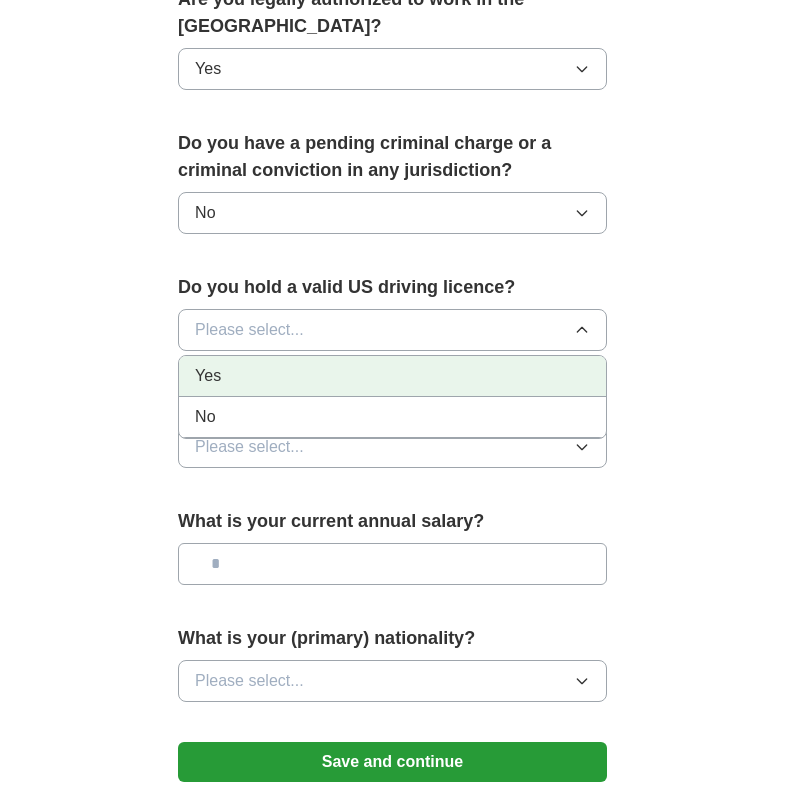click on "Yes" at bounding box center (392, 376) 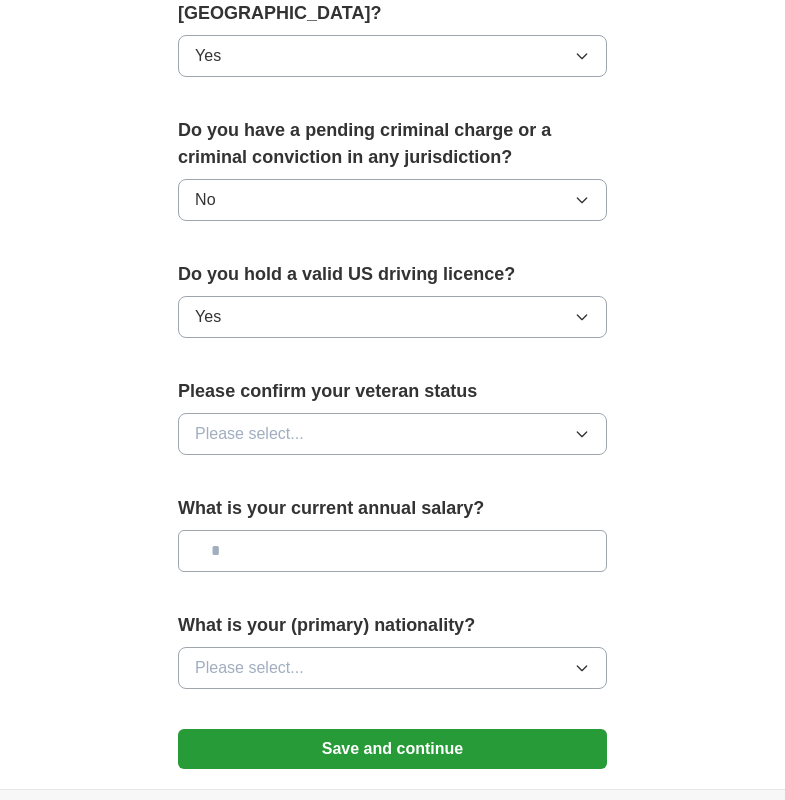 scroll, scrollTop: 1200, scrollLeft: 0, axis: vertical 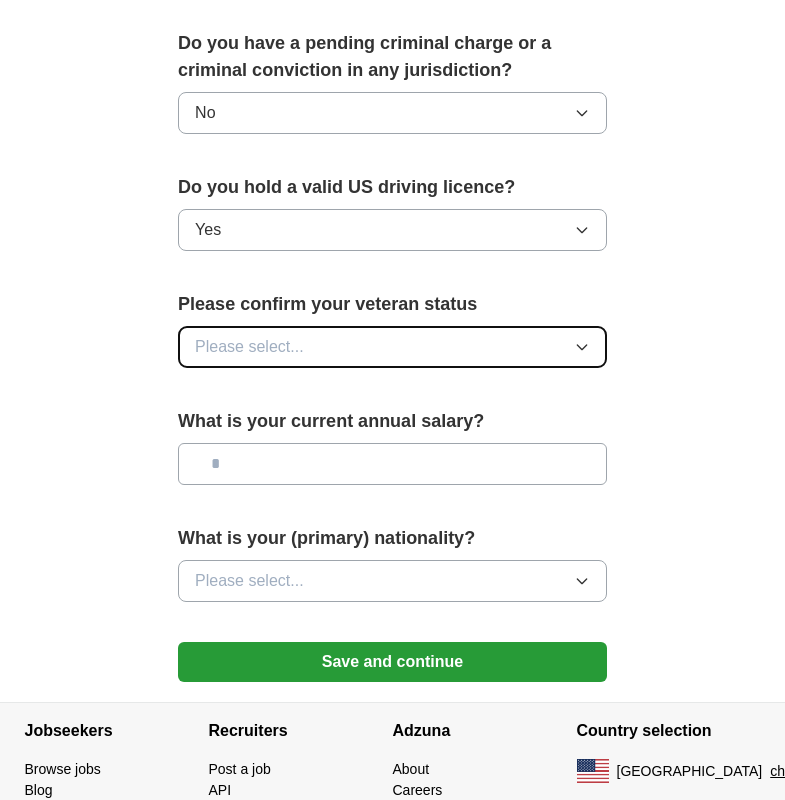 click 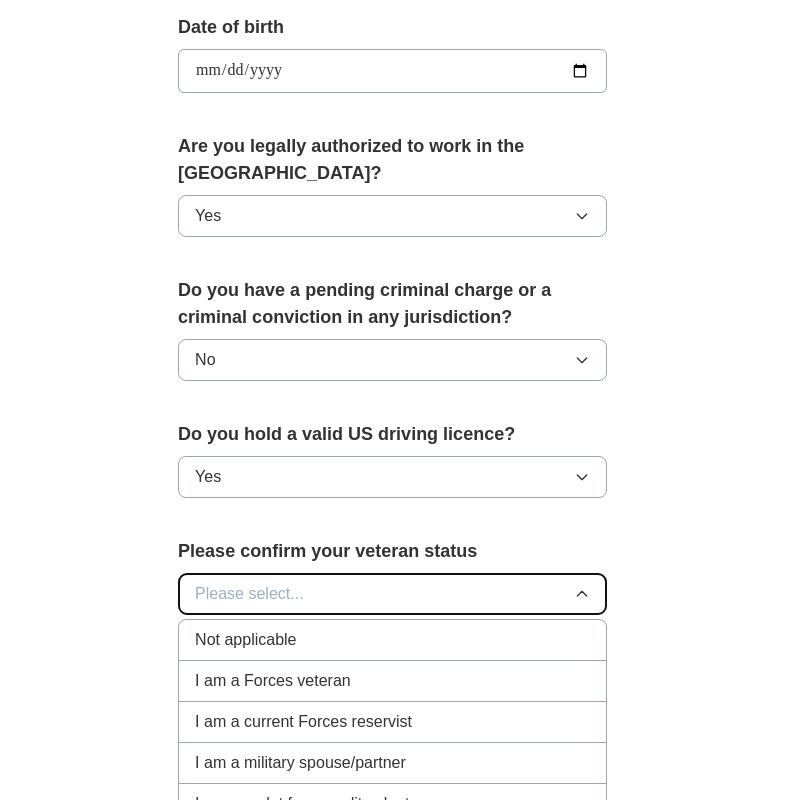 scroll, scrollTop: 1077, scrollLeft: 0, axis: vertical 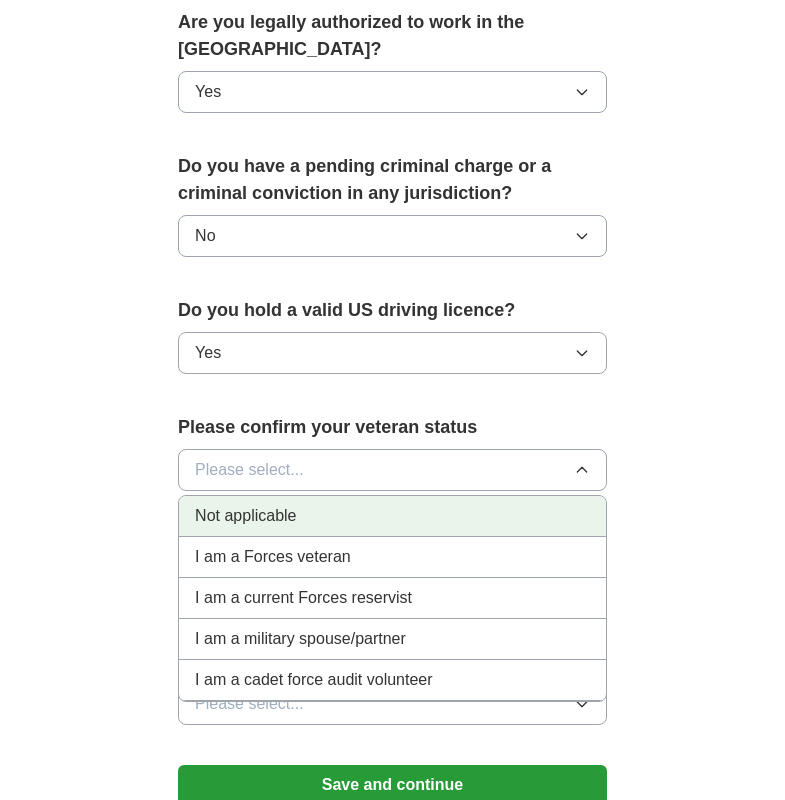 click on "Not applicable" at bounding box center (245, 516) 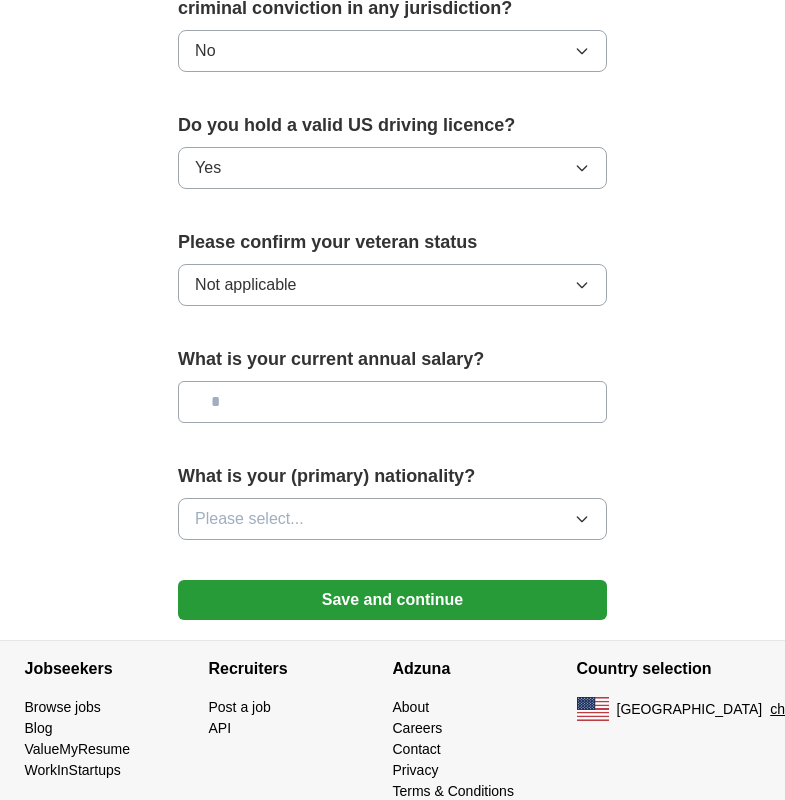 scroll, scrollTop: 1277, scrollLeft: 0, axis: vertical 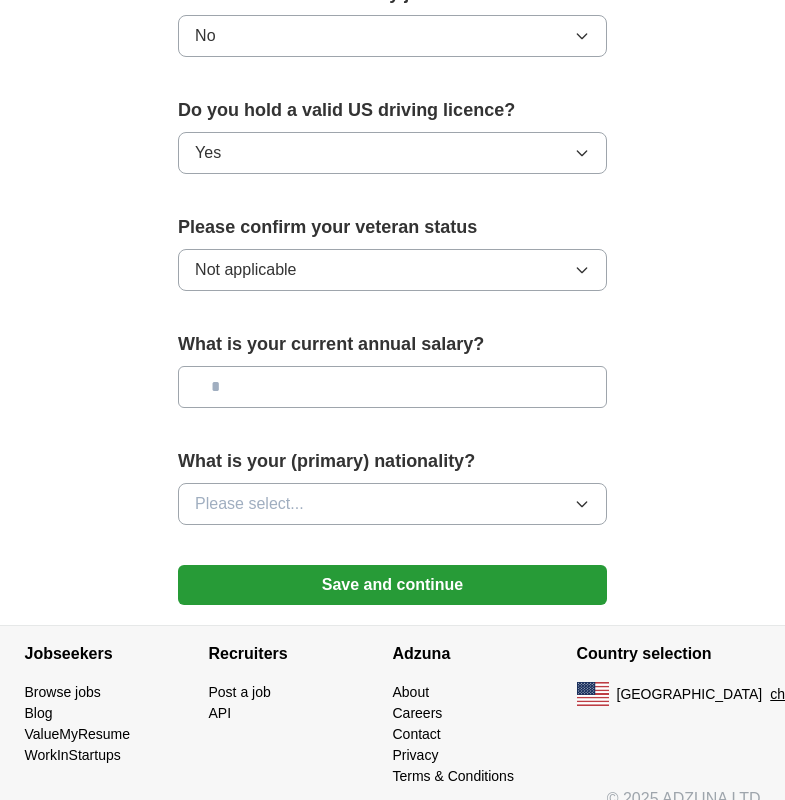click at bounding box center (392, 387) 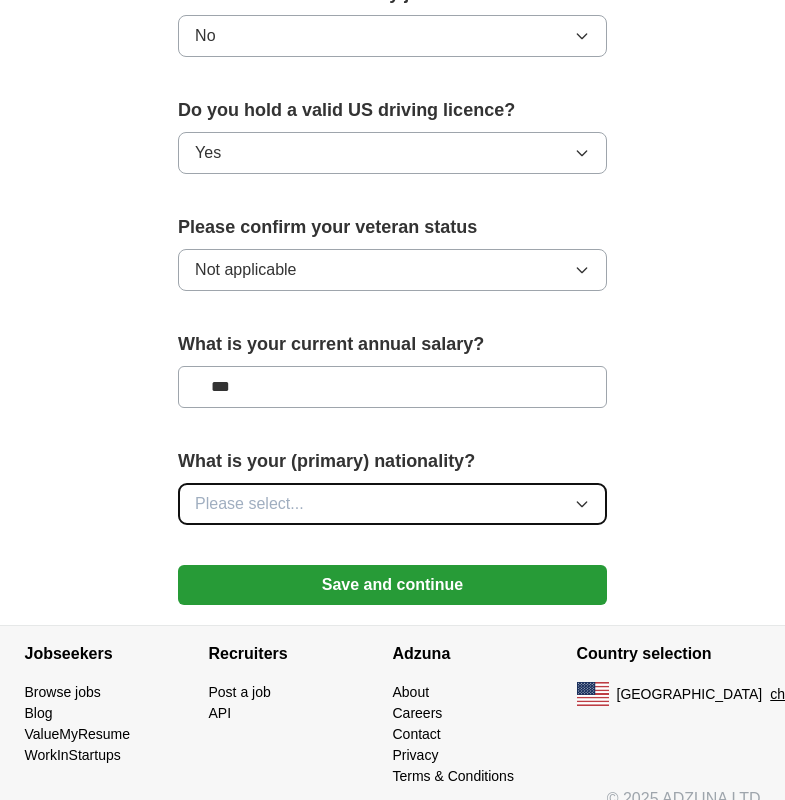 click 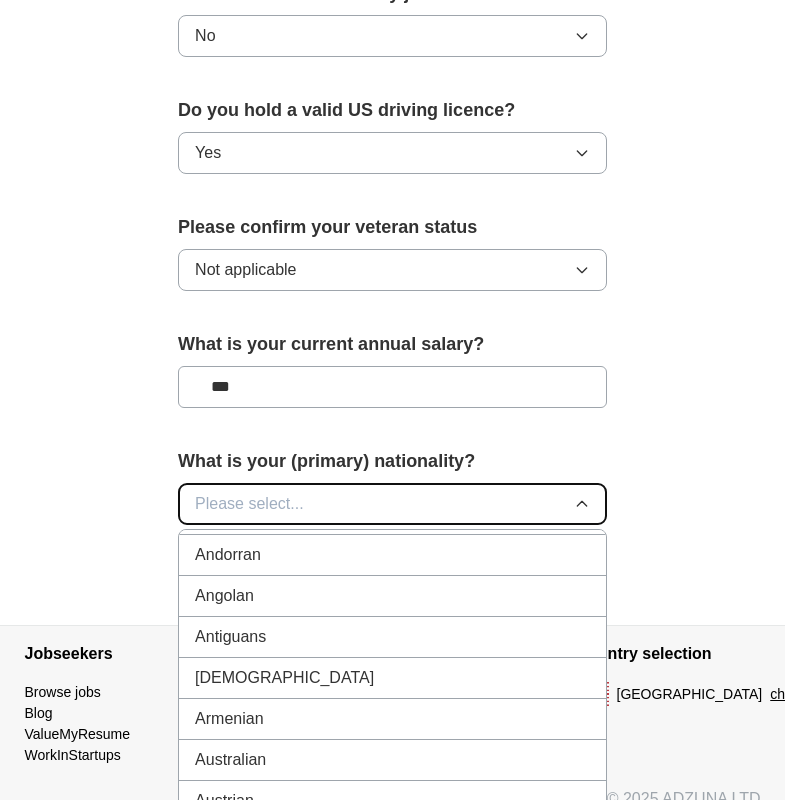 scroll, scrollTop: 0, scrollLeft: 0, axis: both 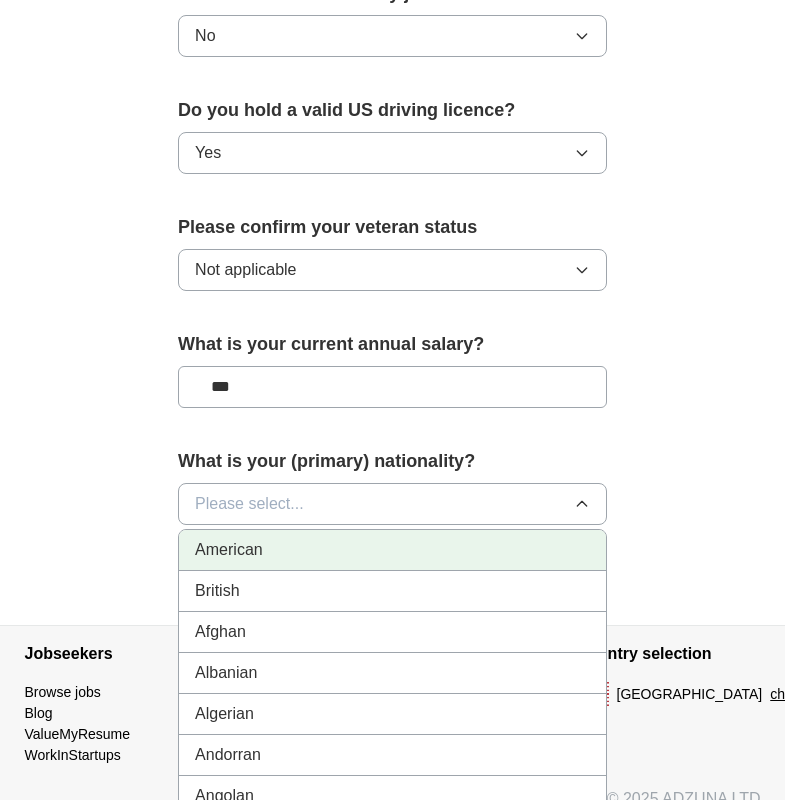 click on "American" at bounding box center [392, 550] 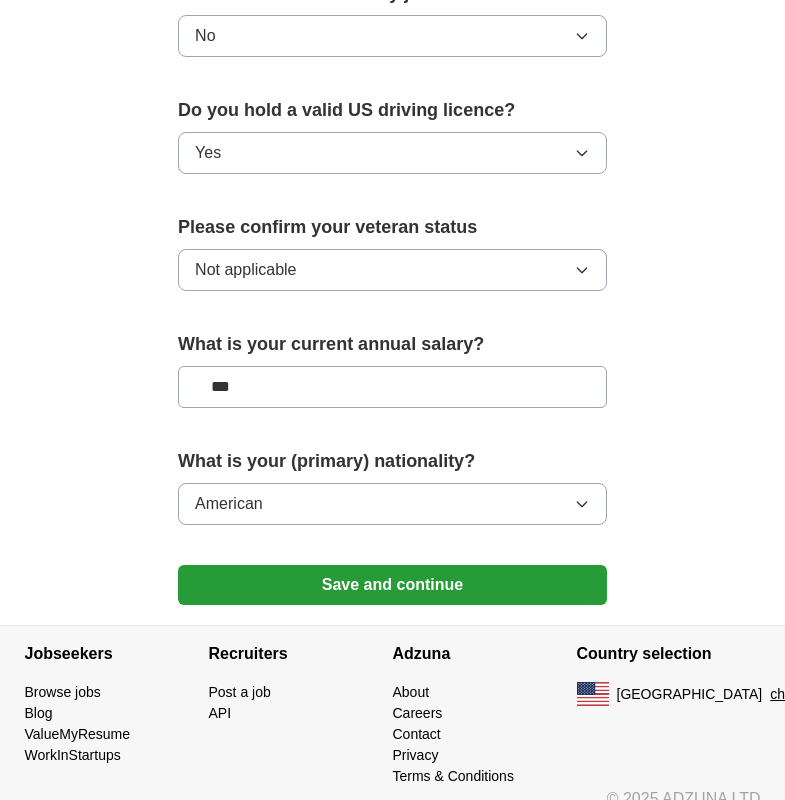 click on "***" at bounding box center [392, 387] 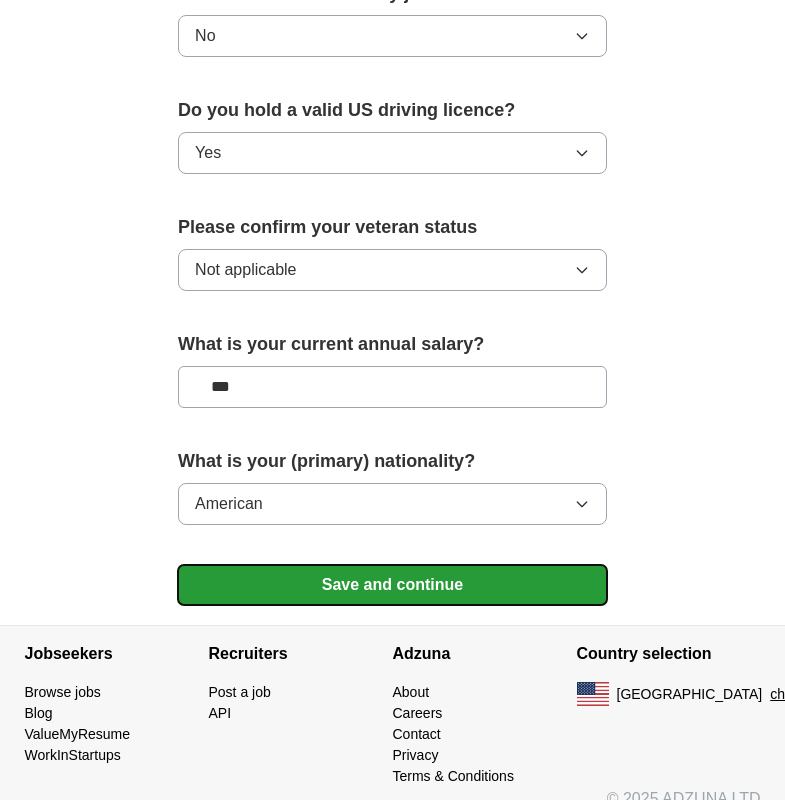 click on "Save and continue" at bounding box center [392, 585] 